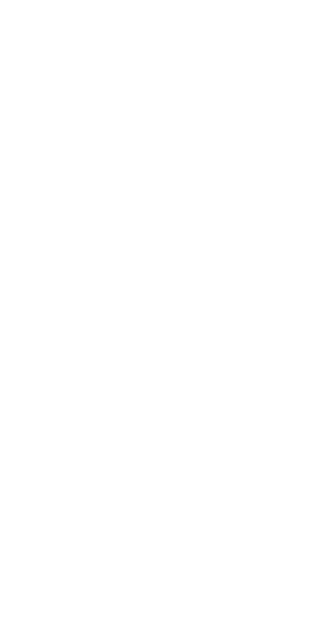 scroll, scrollTop: 0, scrollLeft: 0, axis: both 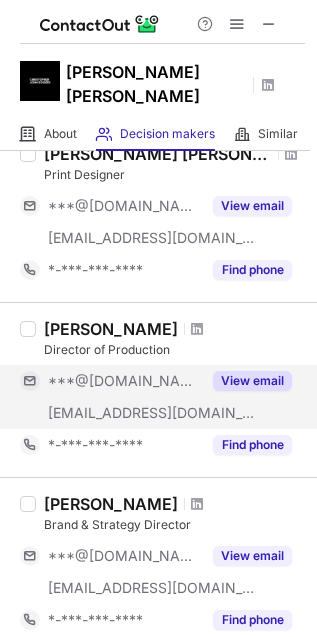 click on "View email" at bounding box center (252, 381) 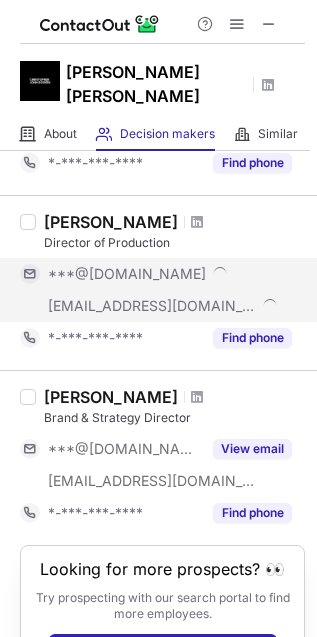 scroll, scrollTop: 222, scrollLeft: 0, axis: vertical 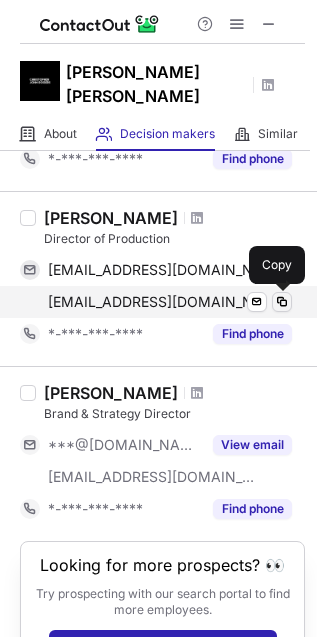 click at bounding box center (282, 302) 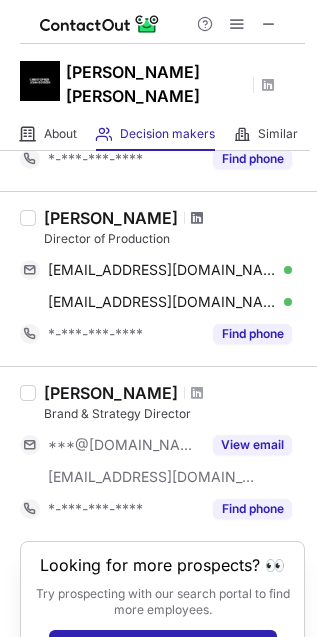 click at bounding box center [197, 218] 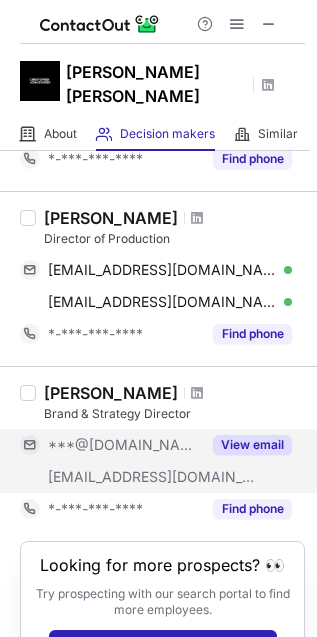 scroll, scrollTop: 296, scrollLeft: 0, axis: vertical 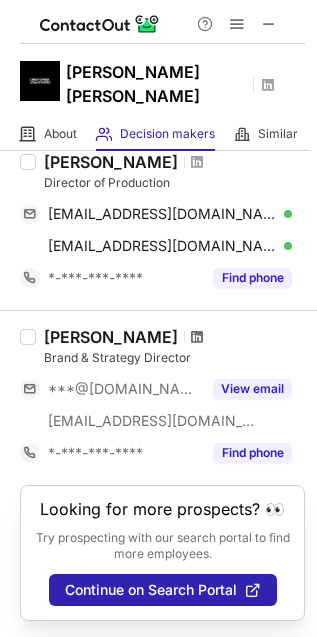 click at bounding box center (197, 337) 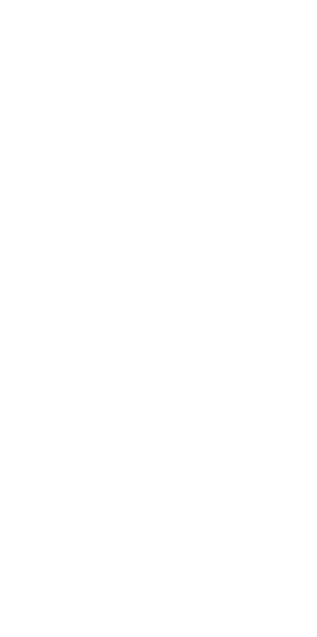 scroll, scrollTop: 0, scrollLeft: 0, axis: both 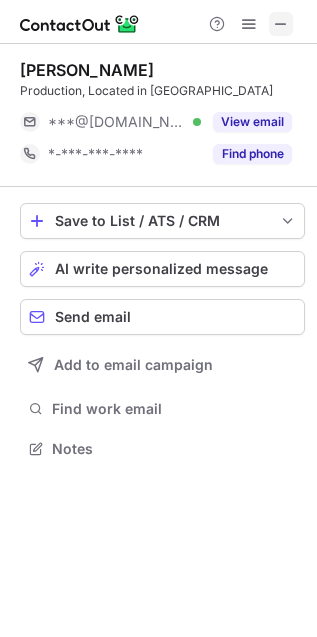 click at bounding box center (281, 24) 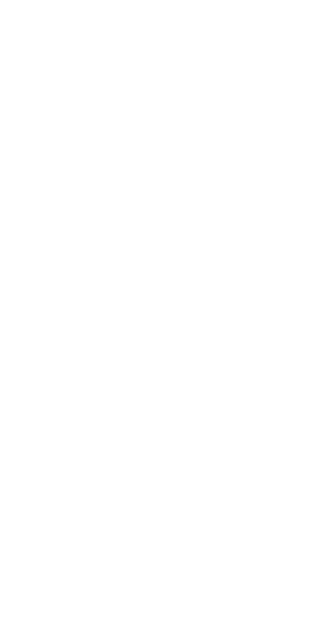 scroll, scrollTop: 0, scrollLeft: 0, axis: both 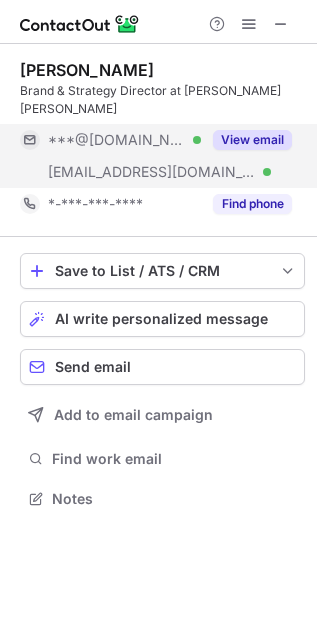 click on "View email" at bounding box center [252, 140] 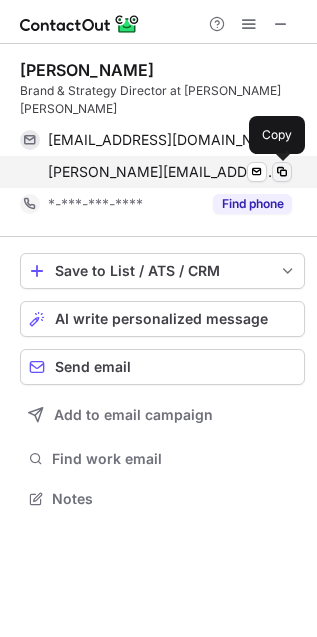 click at bounding box center [282, 172] 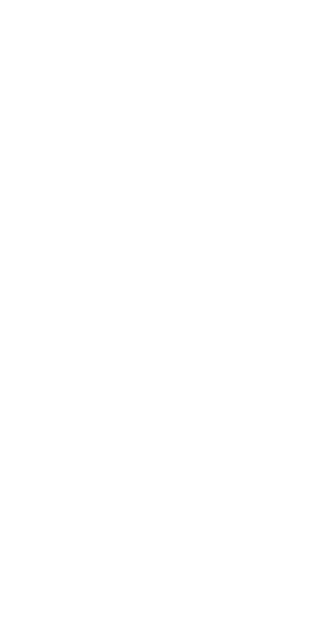 scroll, scrollTop: 0, scrollLeft: 0, axis: both 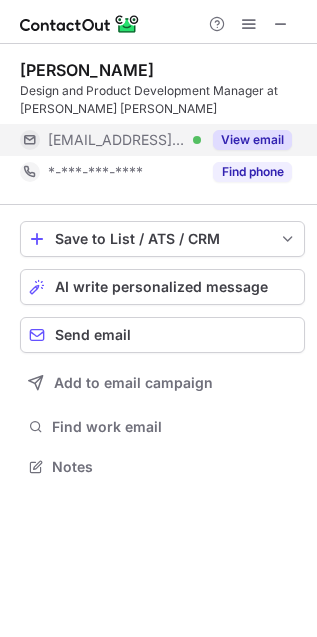 click on "View email" at bounding box center [252, 140] 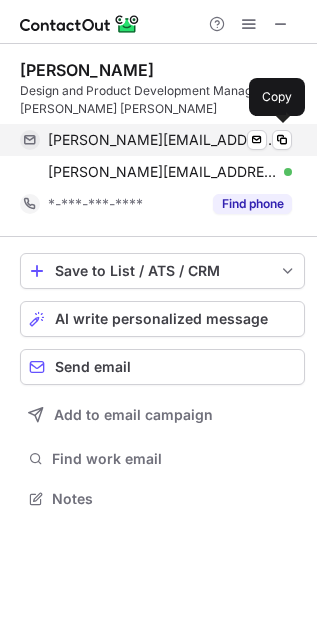 scroll, scrollTop: 11, scrollLeft: 10, axis: both 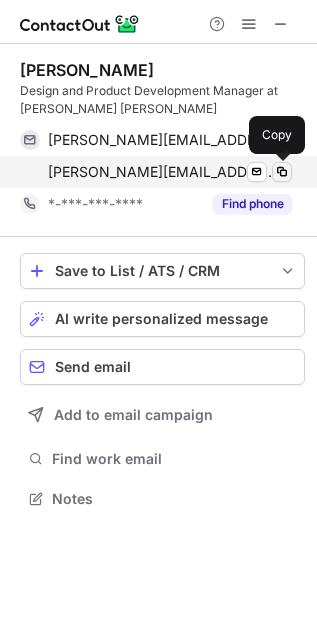 click at bounding box center [282, 172] 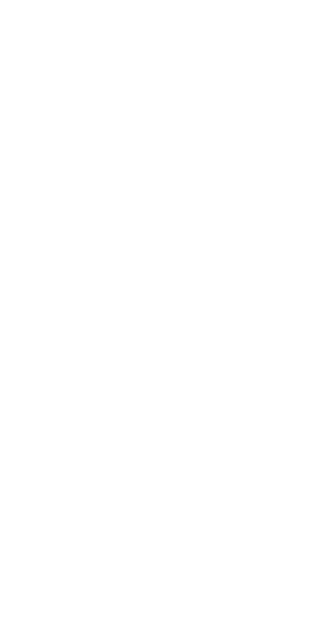scroll, scrollTop: 0, scrollLeft: 0, axis: both 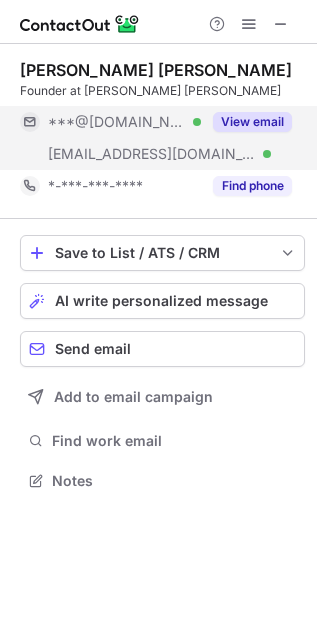 click on "View email" at bounding box center (252, 122) 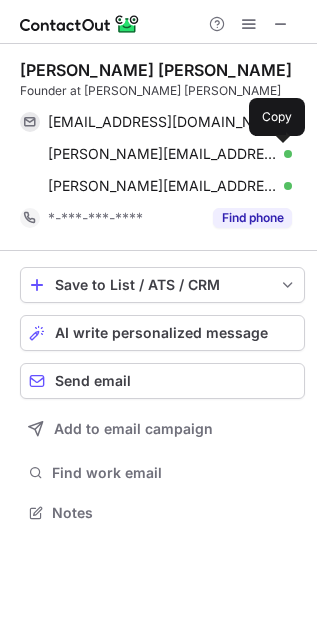 scroll, scrollTop: 10, scrollLeft: 10, axis: both 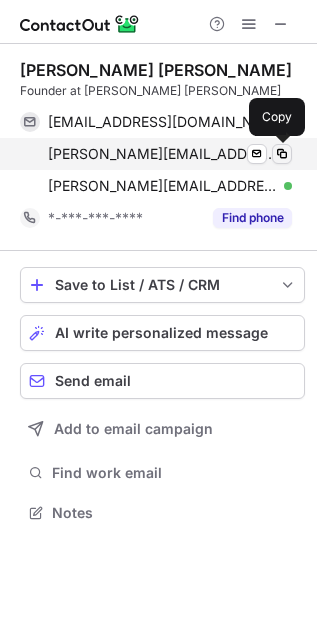 click at bounding box center [282, 154] 